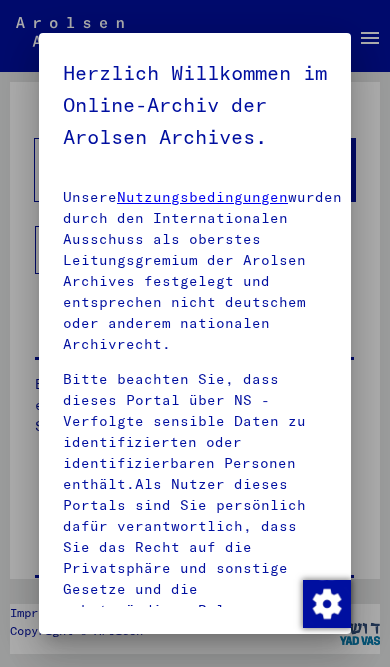 scroll, scrollTop: 0, scrollLeft: 0, axis: both 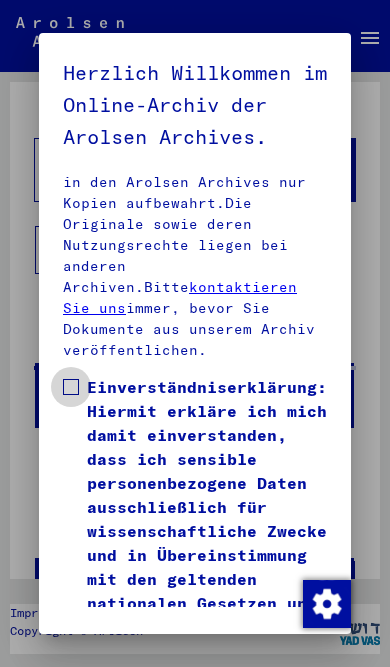 click at bounding box center [71, 387] 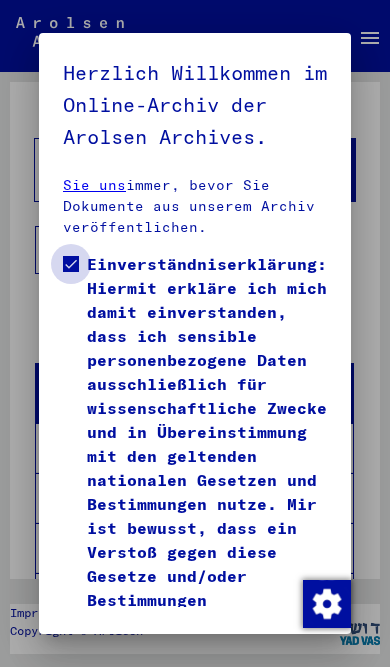 scroll, scrollTop: 1075, scrollLeft: 0, axis: vertical 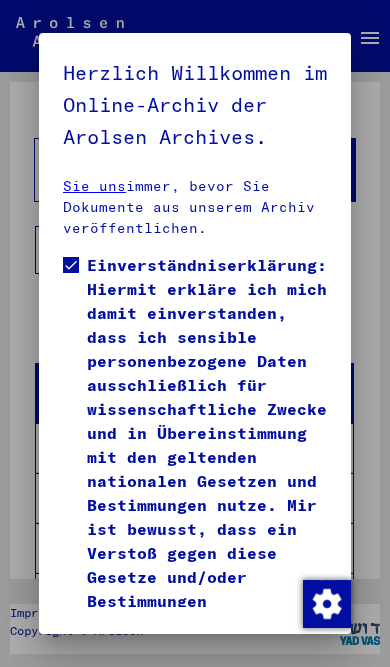 click on "Ich stimme zu" at bounding box center (129, 719) 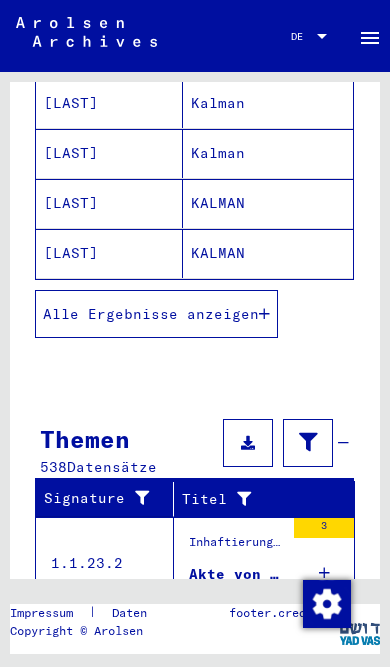scroll, scrollTop: 393, scrollLeft: 0, axis: vertical 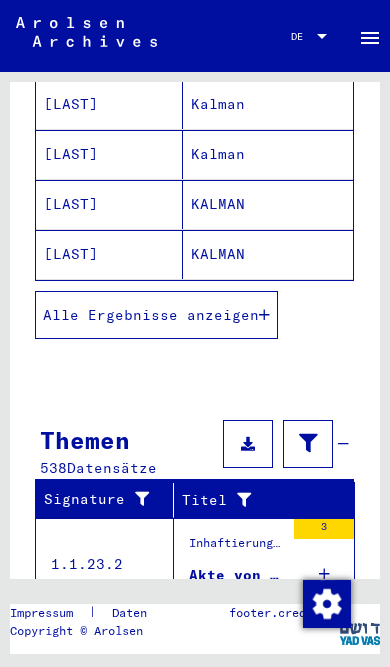 click on "Alle Ergebnisse anzeigen" at bounding box center (151, 315) 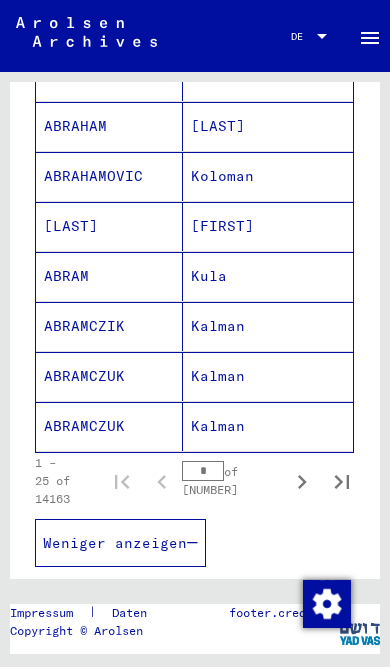 scroll, scrollTop: 1239, scrollLeft: 0, axis: vertical 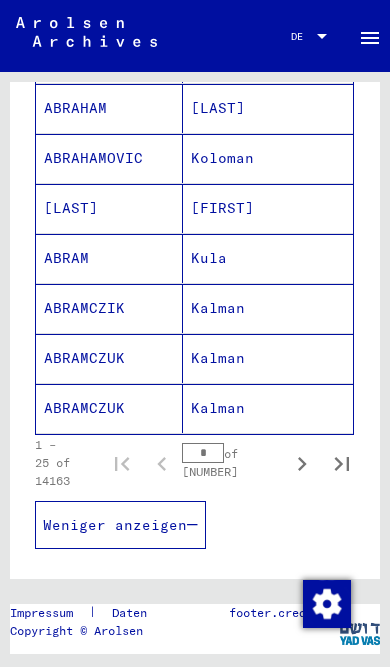 click 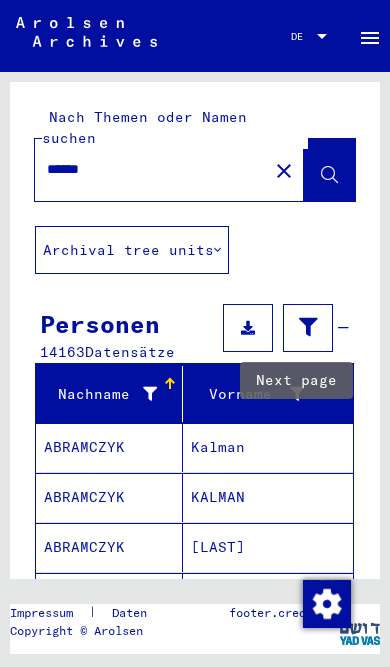 scroll, scrollTop: 0, scrollLeft: 0, axis: both 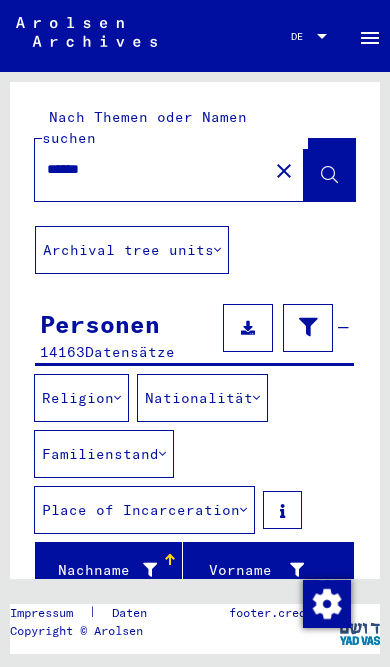 click at bounding box center [256, 398] 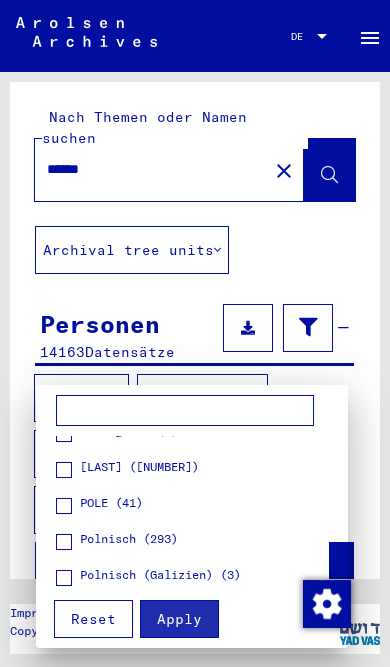 scroll, scrollTop: 664, scrollLeft: 0, axis: vertical 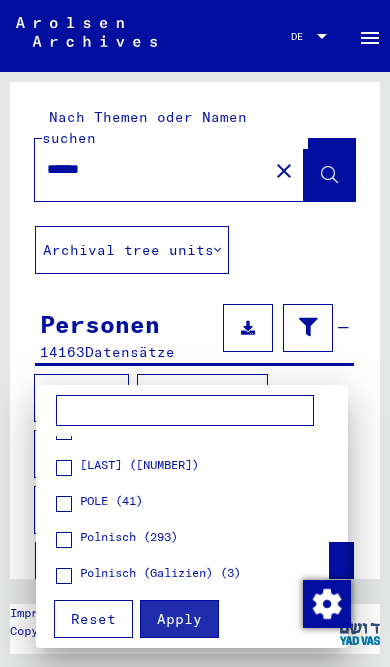 click on "POLE (41)" at bounding box center (111, 501) 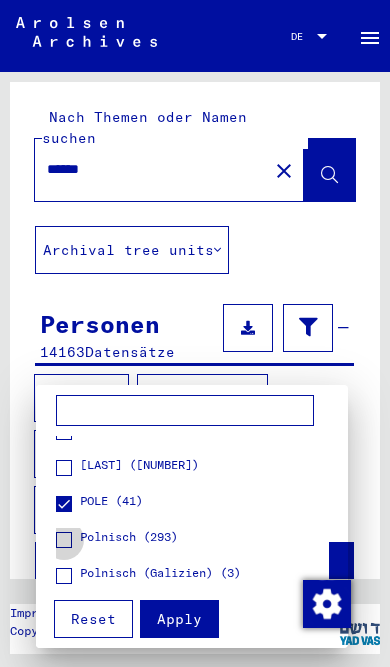 click on "Polnisch (293)" at bounding box center [129, 537] 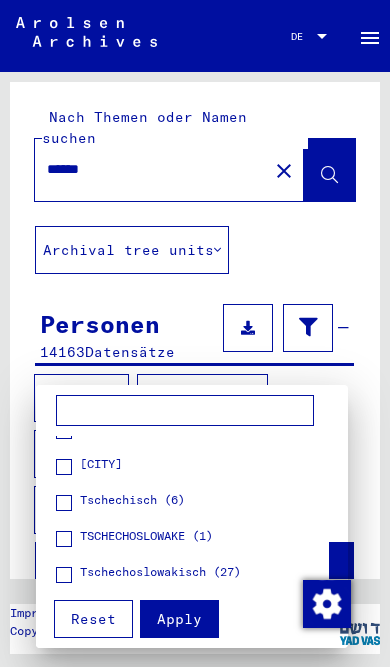 scroll, scrollTop: 1191, scrollLeft: 0, axis: vertical 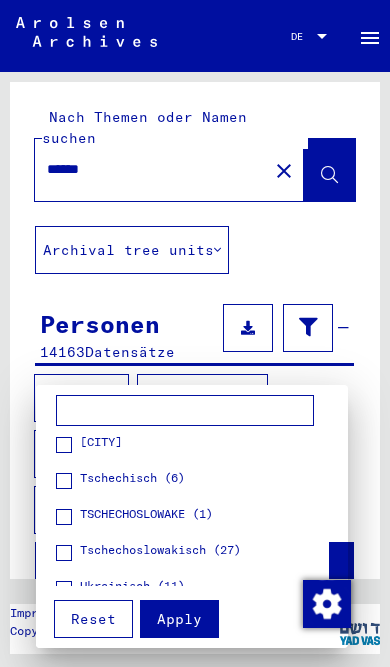 click on "Apply" at bounding box center [179, 619] 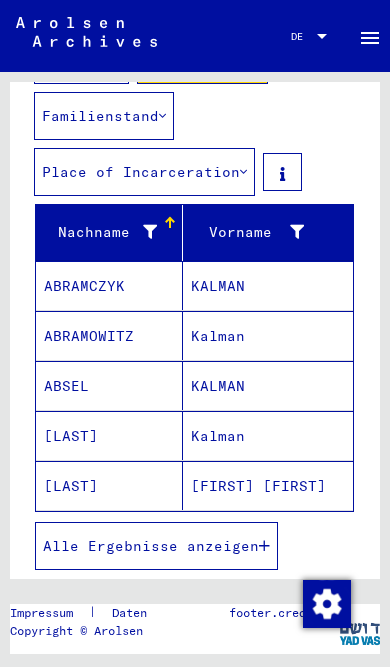 scroll, scrollTop: 355, scrollLeft: 0, axis: vertical 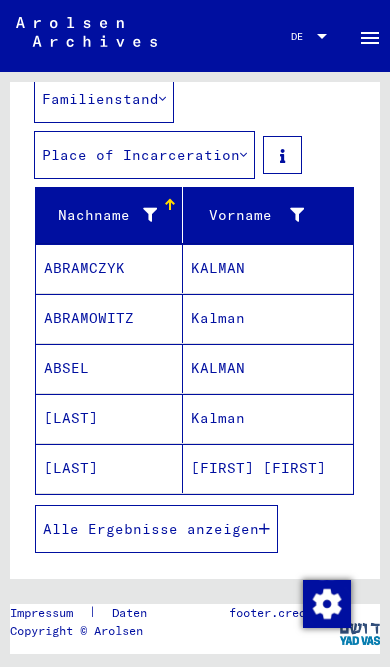 click on "Alle Ergebnisse anzeigen" at bounding box center (156, 529) 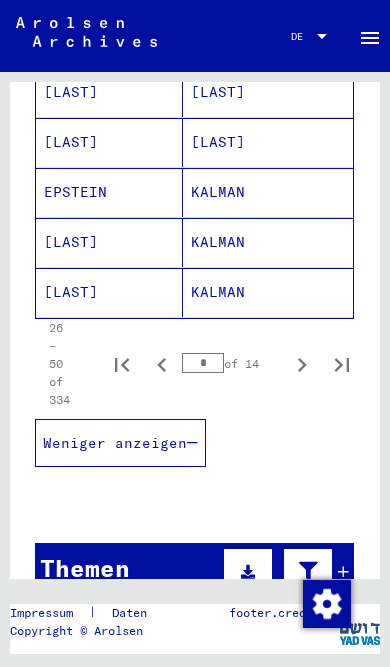 scroll, scrollTop: 1504, scrollLeft: 0, axis: vertical 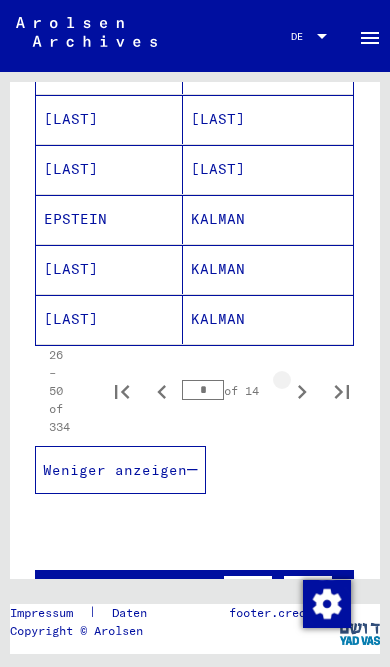 click 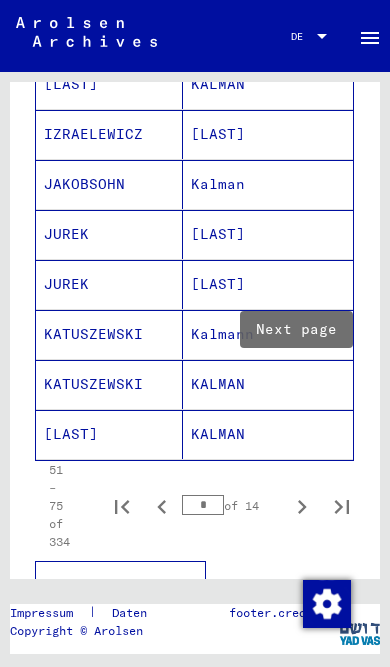 scroll, scrollTop: 1397, scrollLeft: 0, axis: vertical 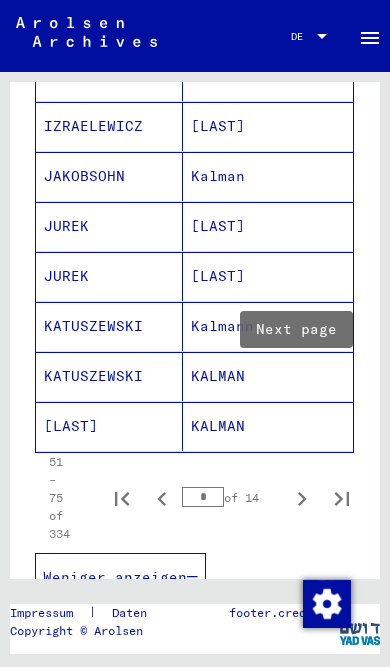 click 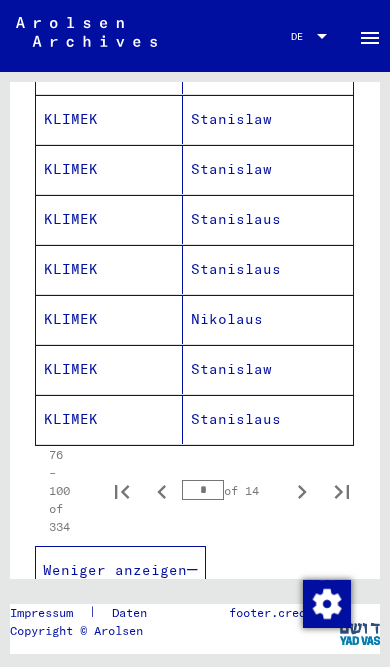 scroll, scrollTop: 1429, scrollLeft: 0, axis: vertical 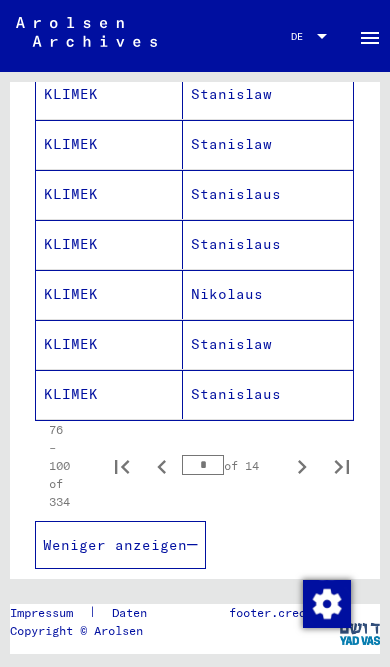 click 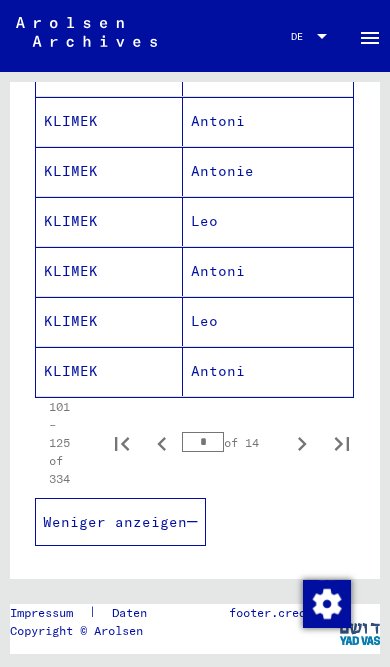 scroll, scrollTop: 1458, scrollLeft: 0, axis: vertical 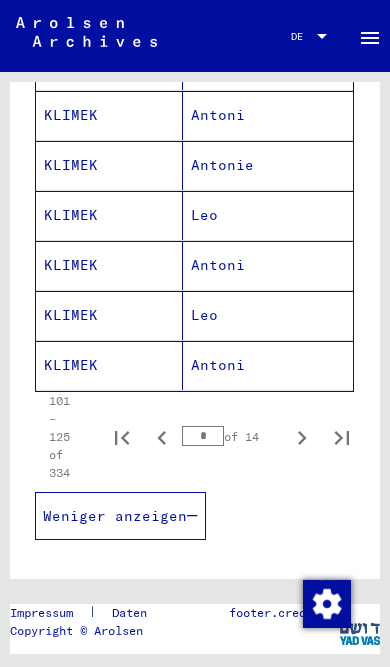 click 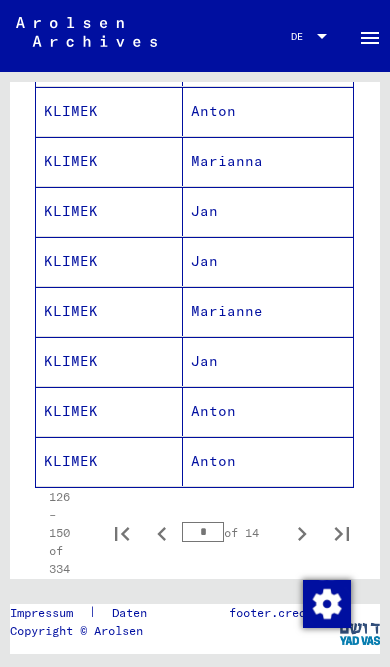 scroll, scrollTop: 1364, scrollLeft: 0, axis: vertical 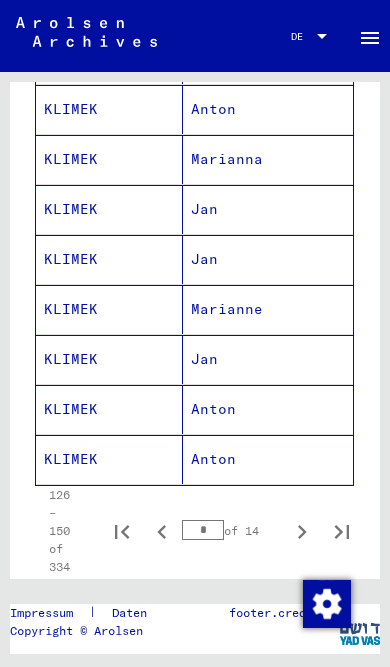 click 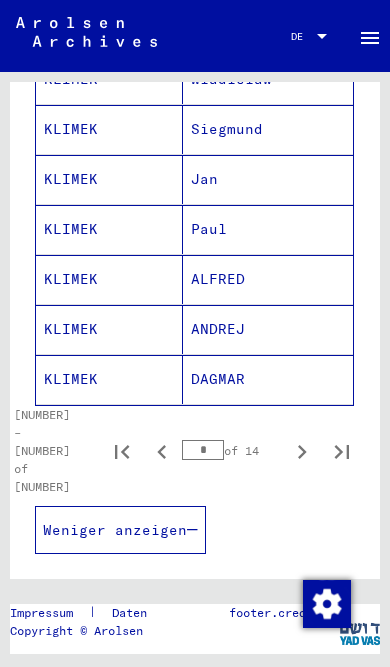 scroll, scrollTop: 1445, scrollLeft: 0, axis: vertical 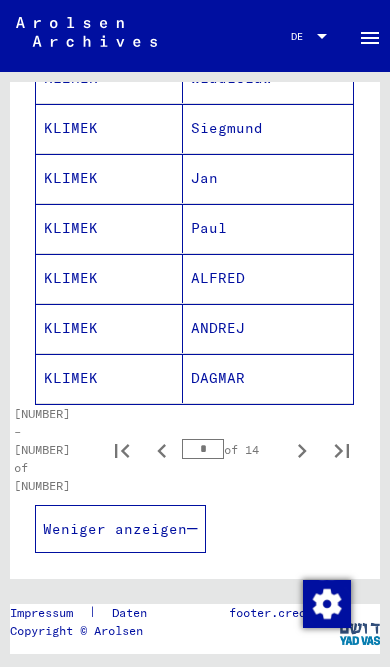 click 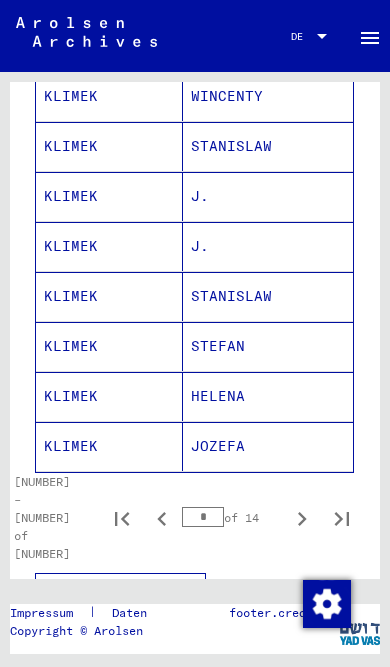 scroll, scrollTop: 1381, scrollLeft: 0, axis: vertical 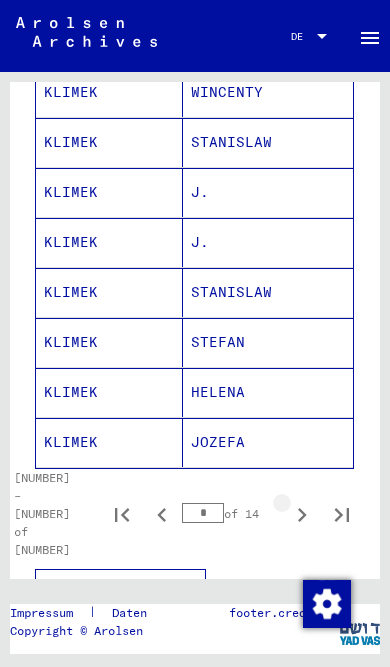 click 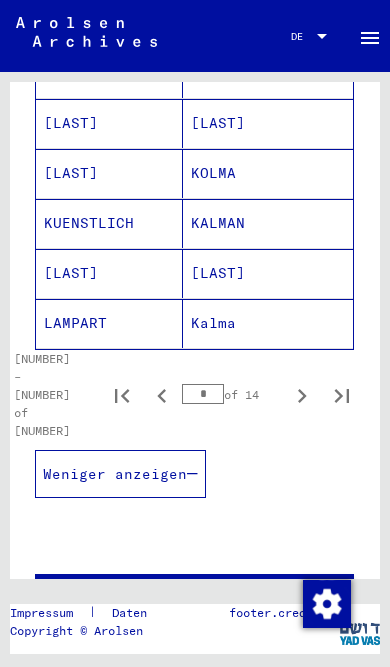 scroll, scrollTop: 1512, scrollLeft: 0, axis: vertical 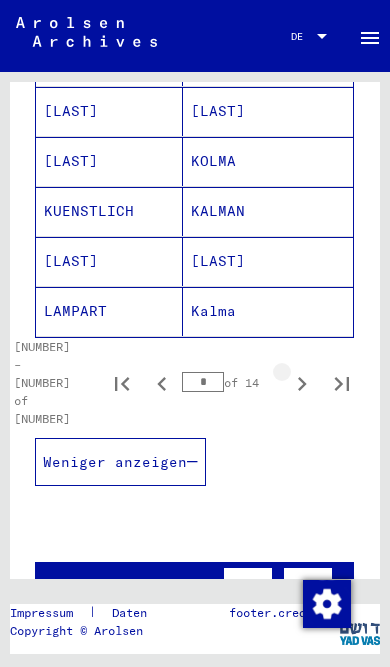 click 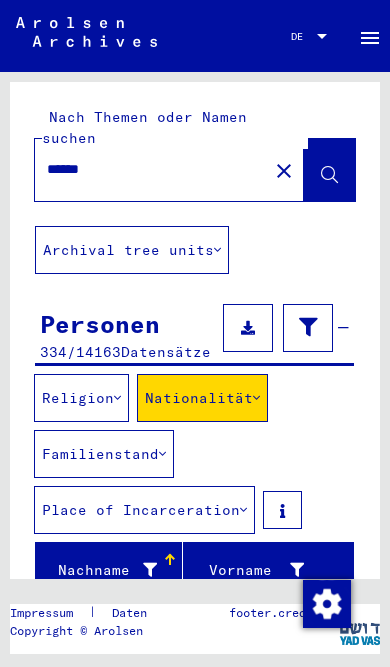 scroll, scrollTop: 0, scrollLeft: 0, axis: both 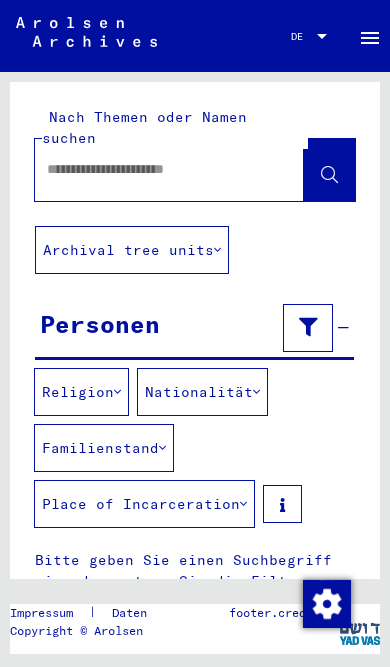 click at bounding box center [151, 169] 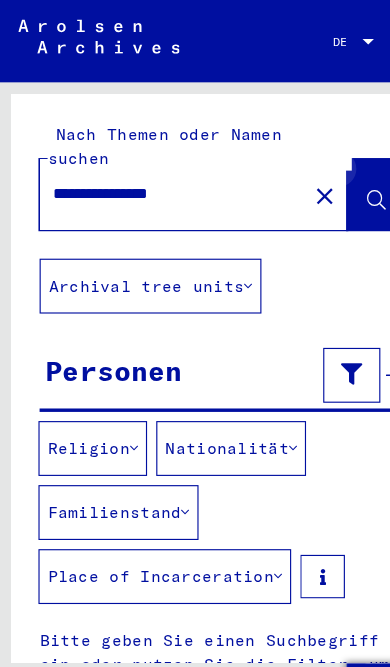 type on "**********" 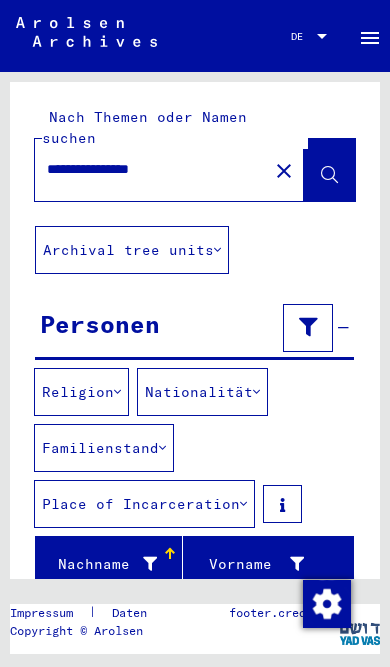 scroll, scrollTop: 0, scrollLeft: 0, axis: both 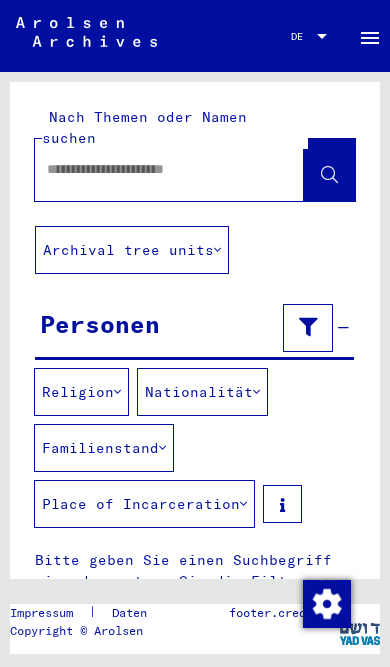 click 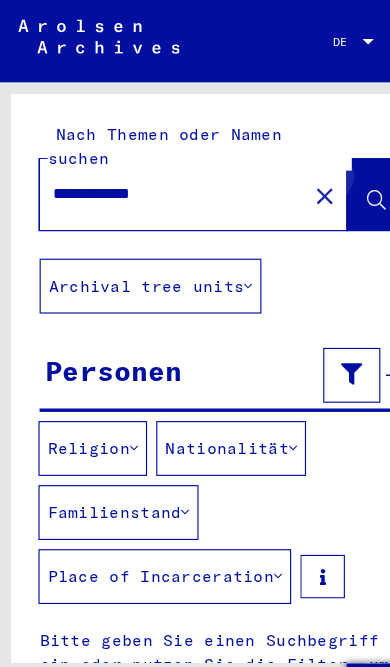 type on "**********" 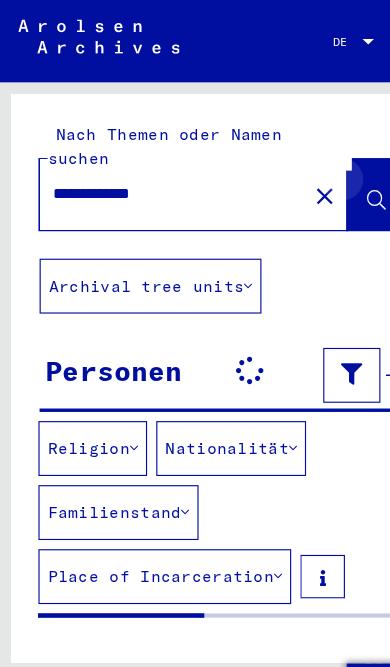 click 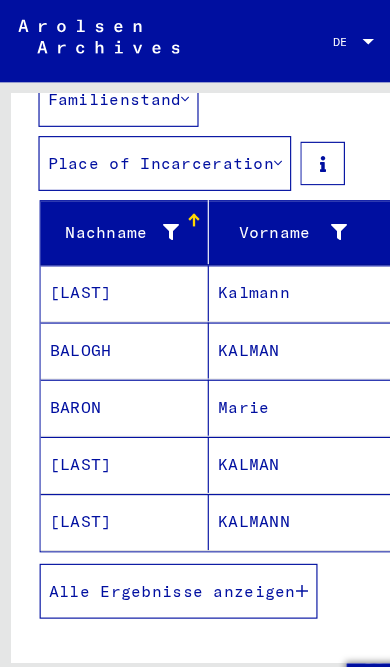 scroll, scrollTop: 367, scrollLeft: 0, axis: vertical 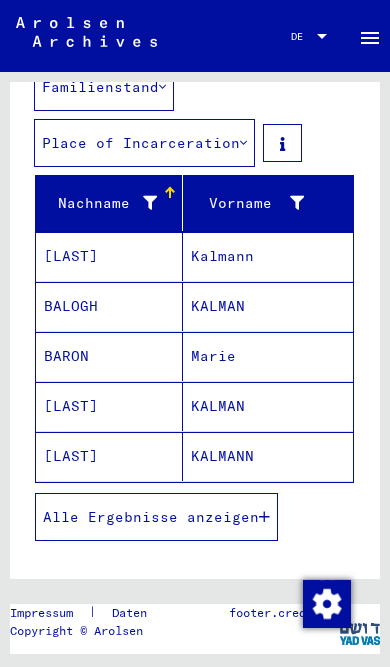 click at bounding box center [264, 517] 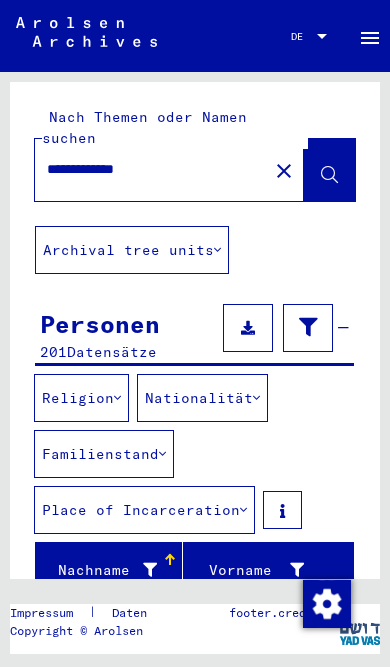 scroll, scrollTop: 0, scrollLeft: 0, axis: both 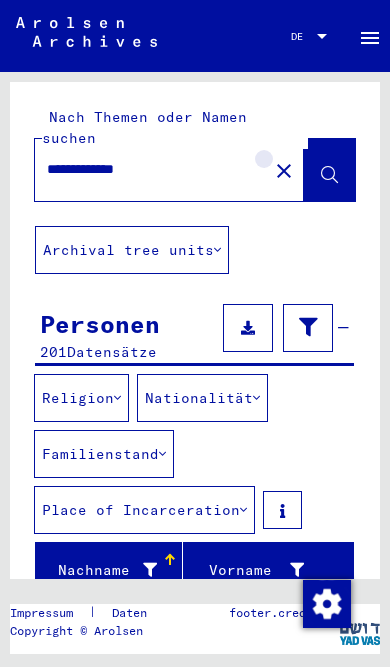 click on "close" 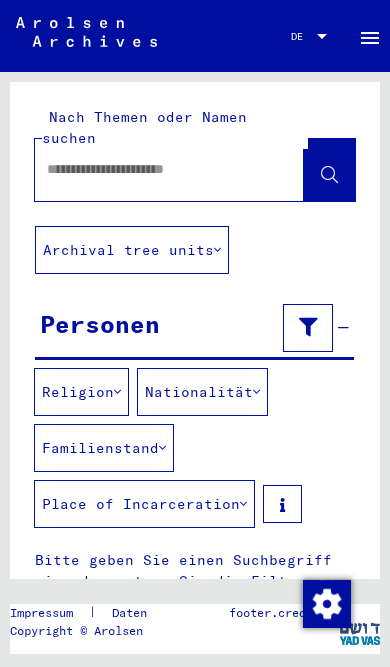 click at bounding box center (151, 169) 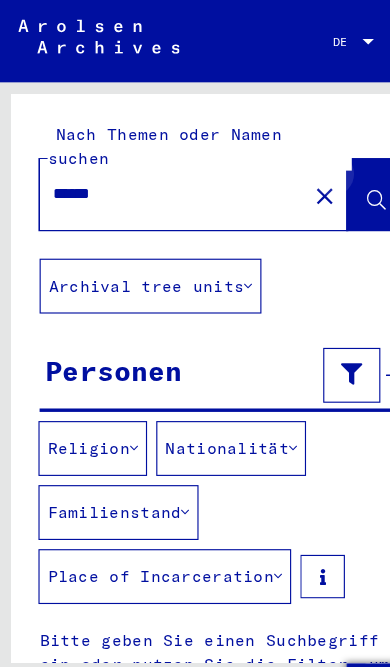 type on "******" 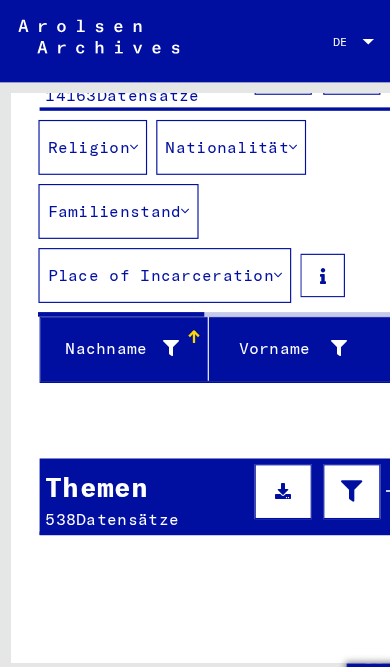 scroll, scrollTop: 85, scrollLeft: 0, axis: vertical 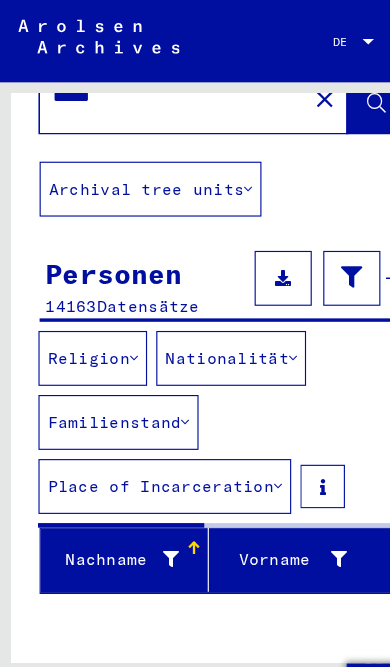 click on "Nationalität" at bounding box center (202, 313) 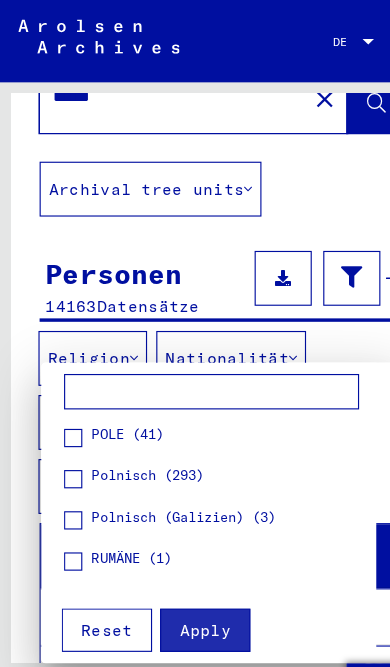 scroll, scrollTop: 709, scrollLeft: 0, axis: vertical 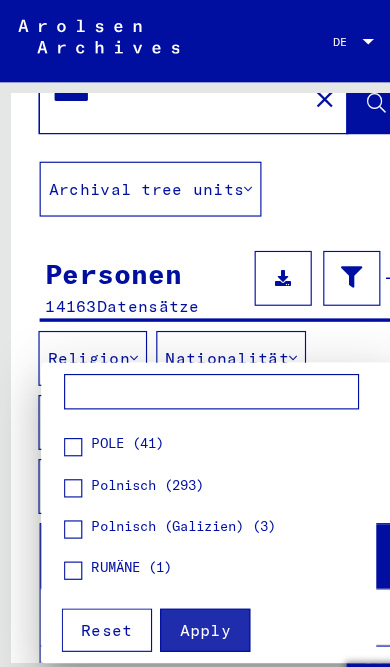 click on "Polnisch (293)" at bounding box center (117, 425) 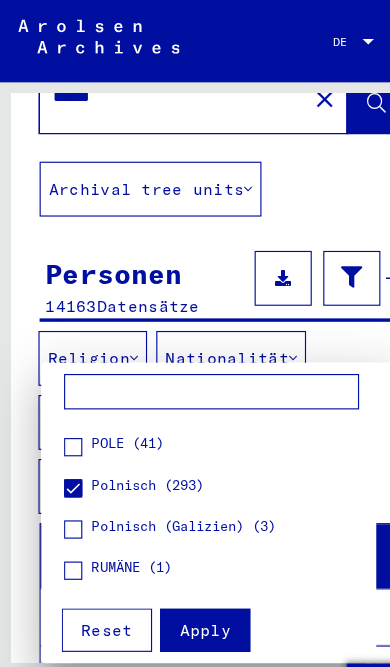 click on "POLE (41)" at bounding box center [111, 388] 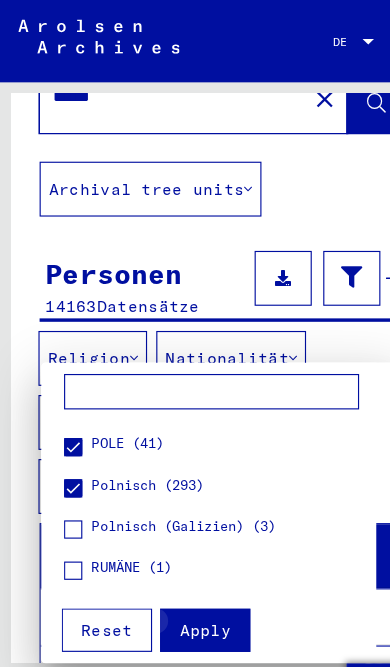 click on "Apply" at bounding box center (179, 551) 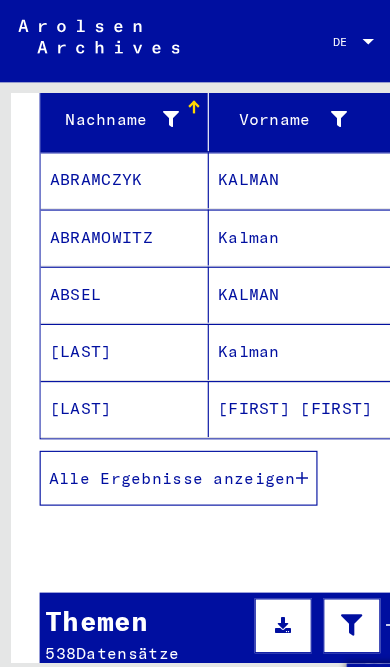 scroll, scrollTop: 482, scrollLeft: 0, axis: vertical 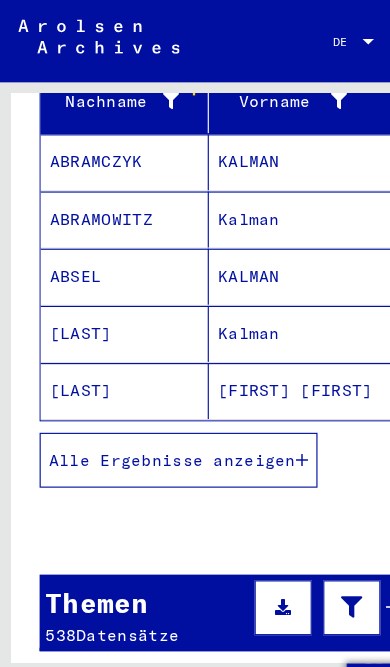 click on "Alle Ergebnisse anzeigen" at bounding box center [151, 402] 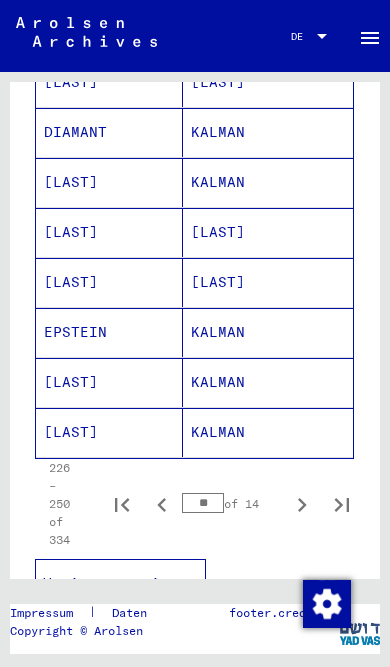 scroll, scrollTop: 1417, scrollLeft: 0, axis: vertical 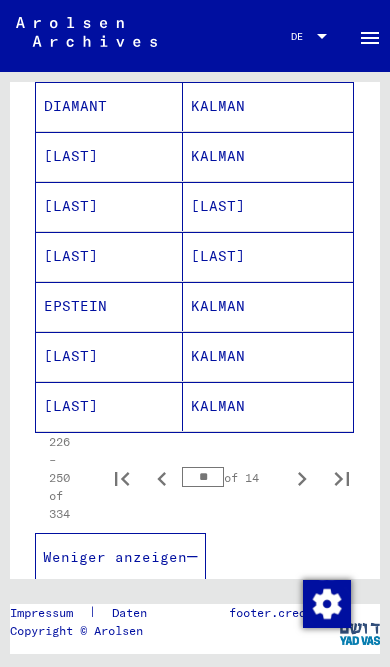 click 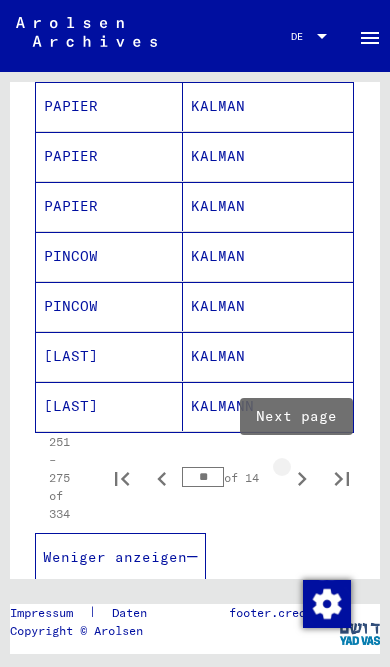 click 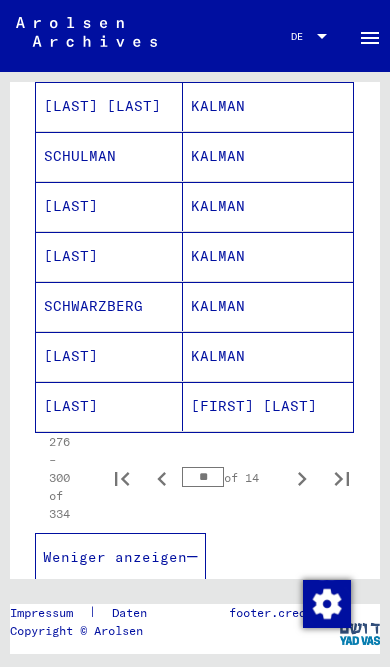 click 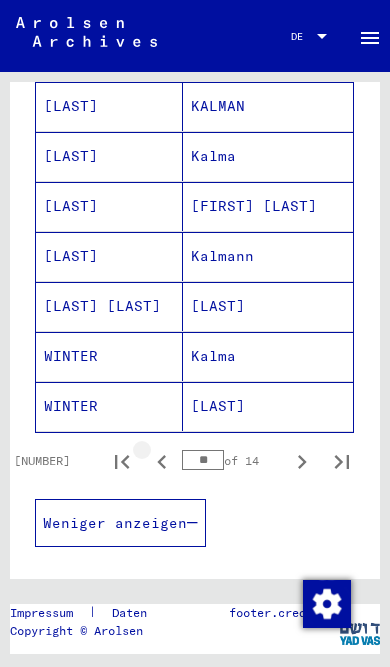click 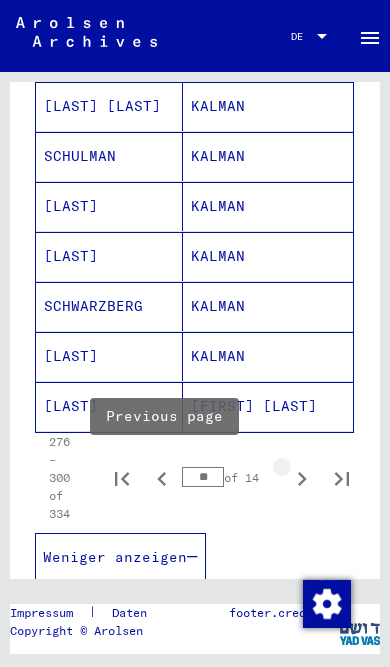 click 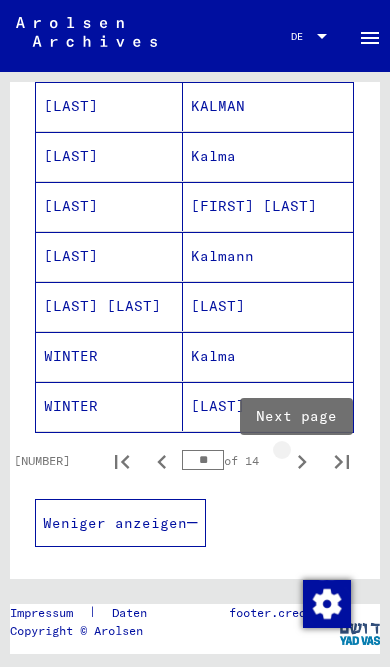 click 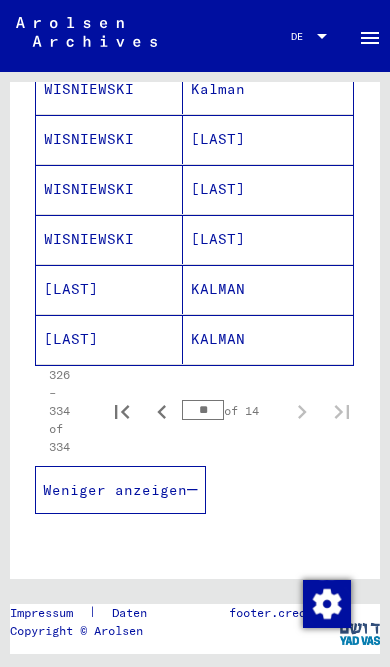 scroll, scrollTop: 689, scrollLeft: 0, axis: vertical 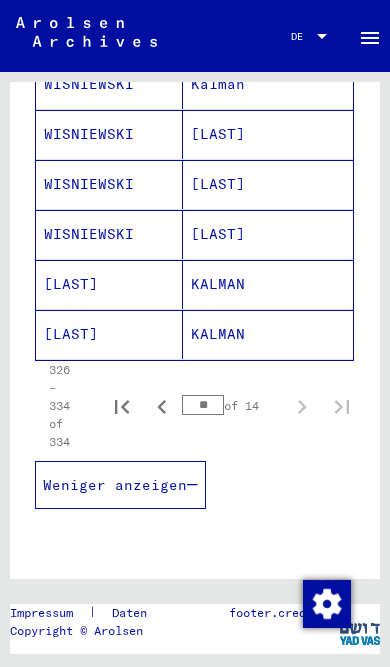click 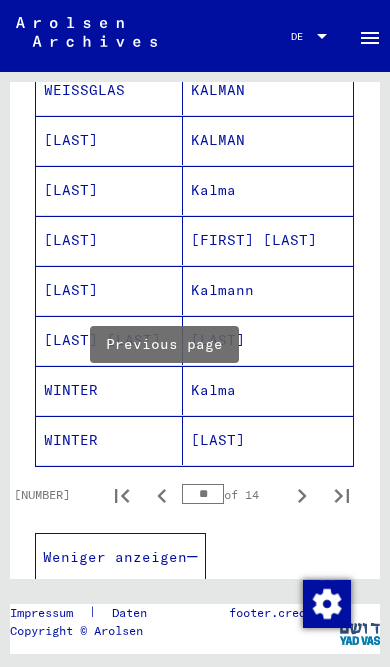 scroll, scrollTop: 1387, scrollLeft: 0, axis: vertical 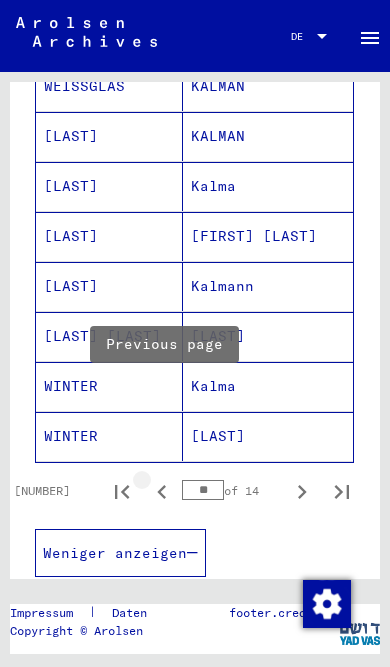 click 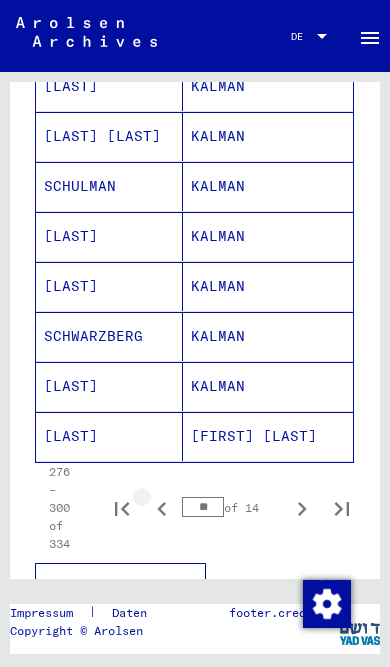 click at bounding box center (162, 508) 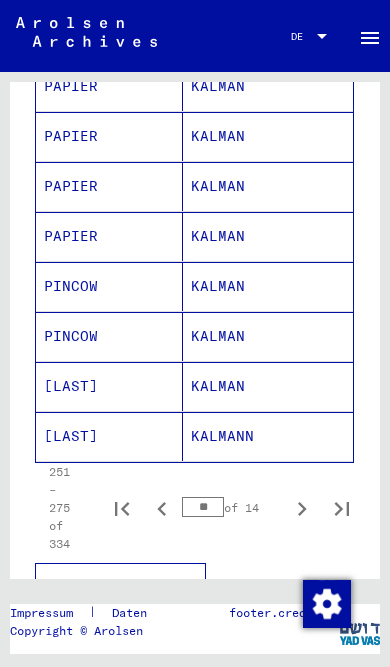 click at bounding box center (162, 508) 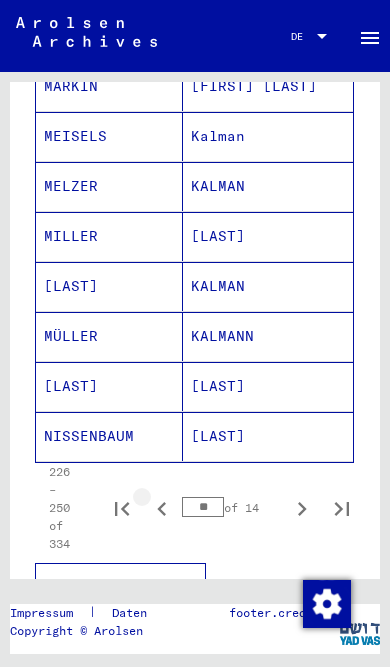 click 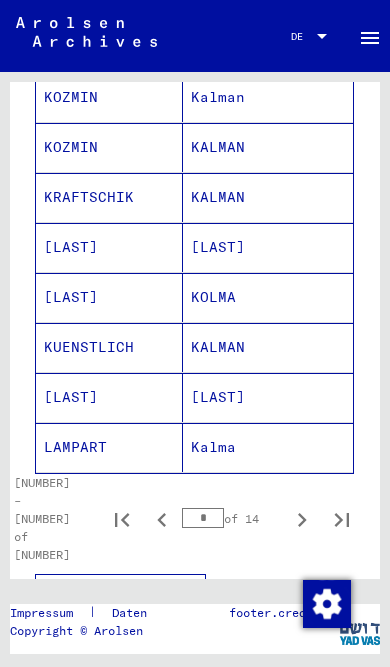 scroll, scrollTop: 1396, scrollLeft: 0, axis: vertical 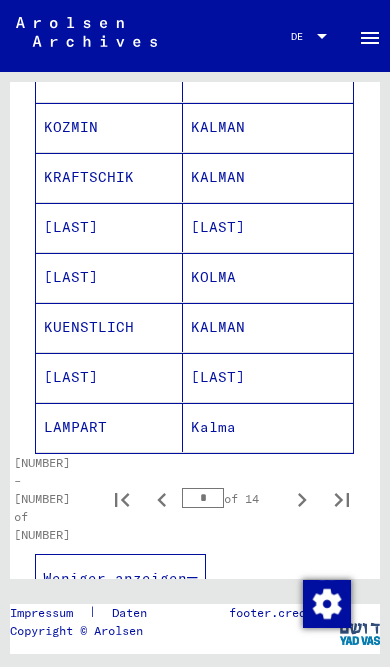 click 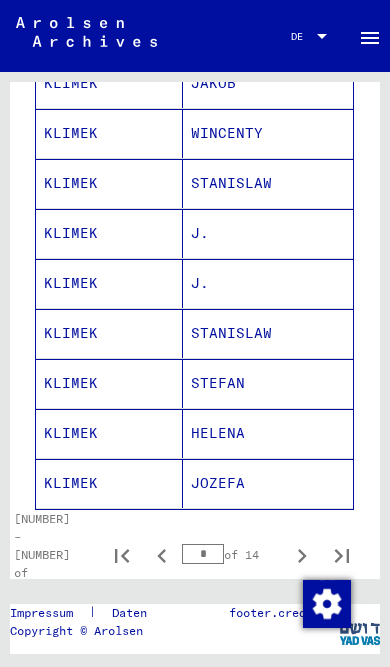 scroll, scrollTop: 1344, scrollLeft: 0, axis: vertical 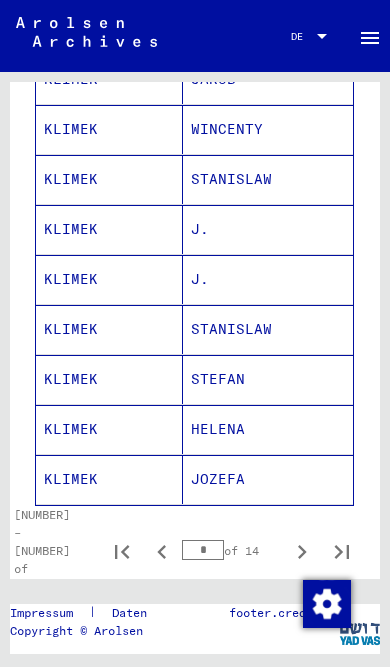 click on "*" at bounding box center [203, 550] 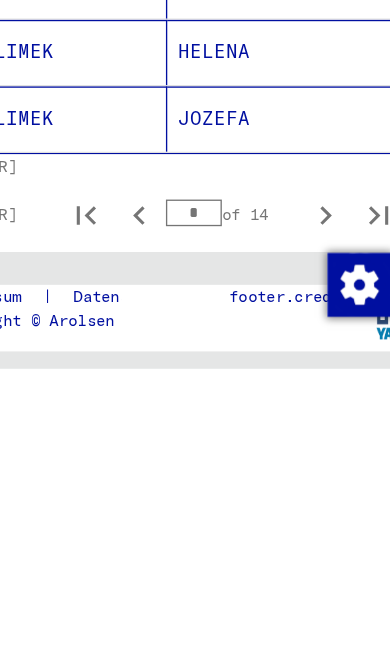 scroll, scrollTop: 0, scrollLeft: 0, axis: both 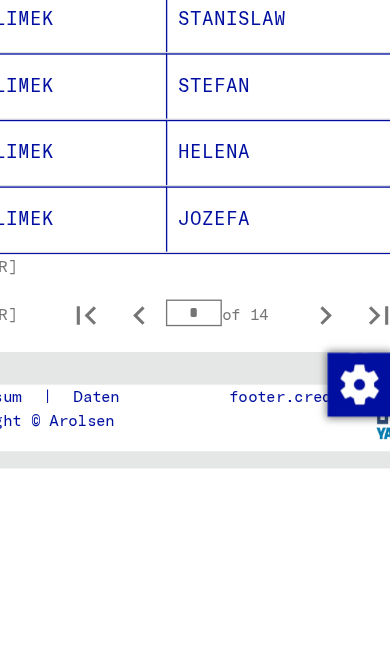 click 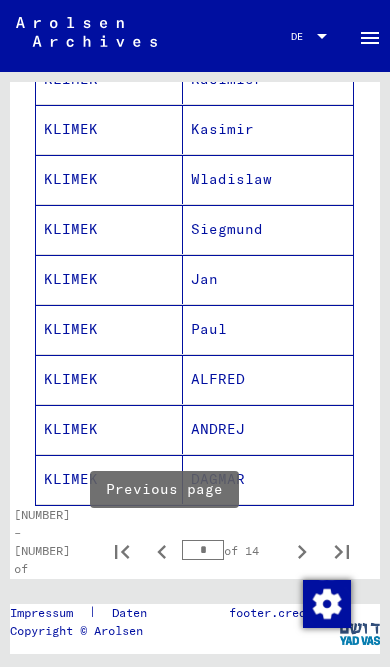 click 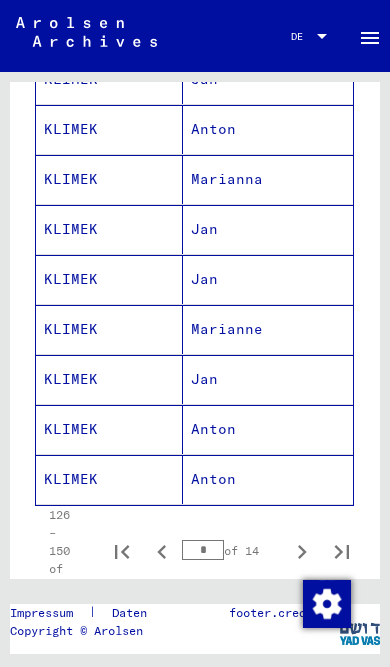 click 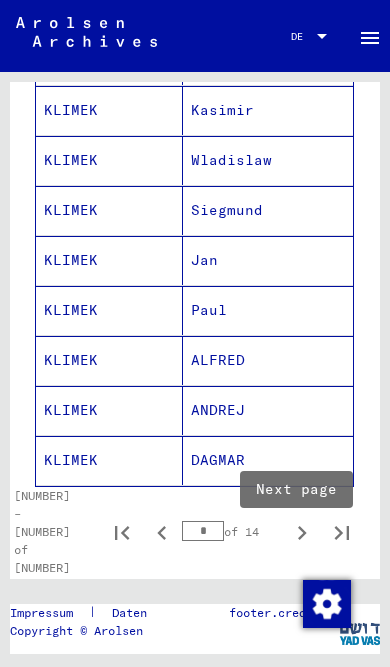 scroll, scrollTop: 1383, scrollLeft: 0, axis: vertical 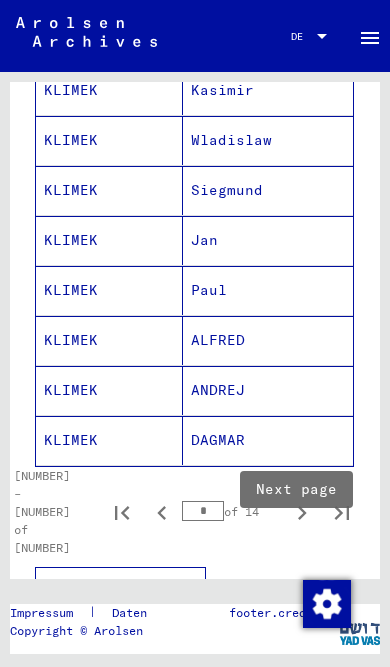click 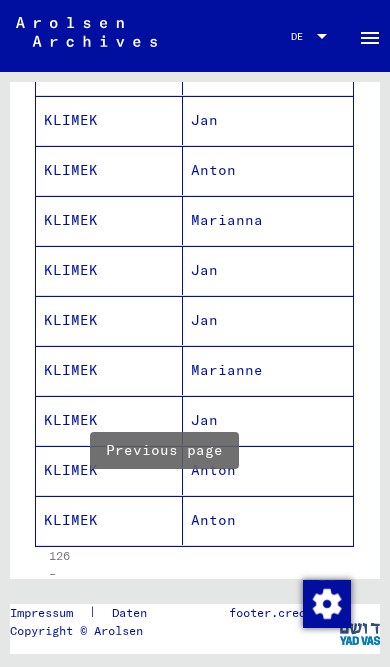 scroll, scrollTop: 1296, scrollLeft: 0, axis: vertical 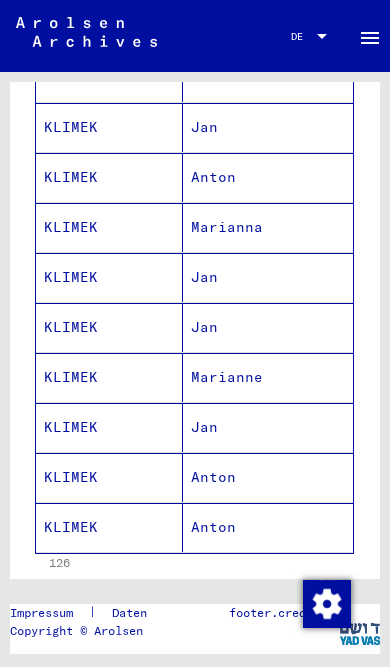click on "KLIMEK" at bounding box center [109, 427] 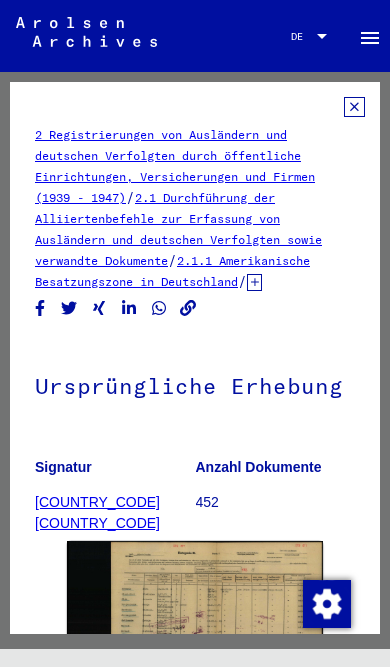 scroll, scrollTop: 0, scrollLeft: 0, axis: both 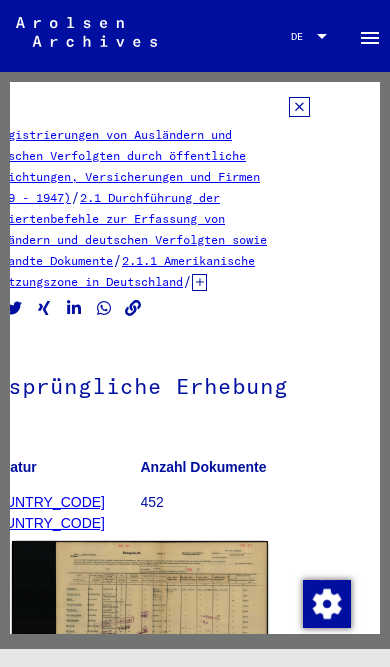 click 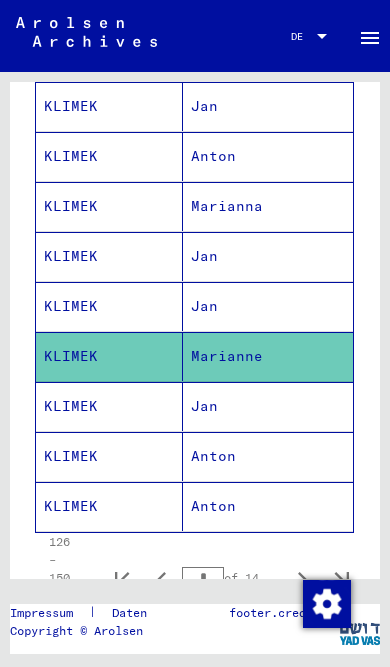 scroll, scrollTop: 1318, scrollLeft: 0, axis: vertical 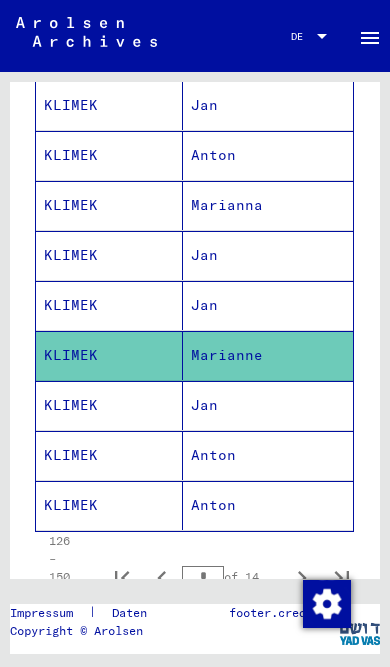 click 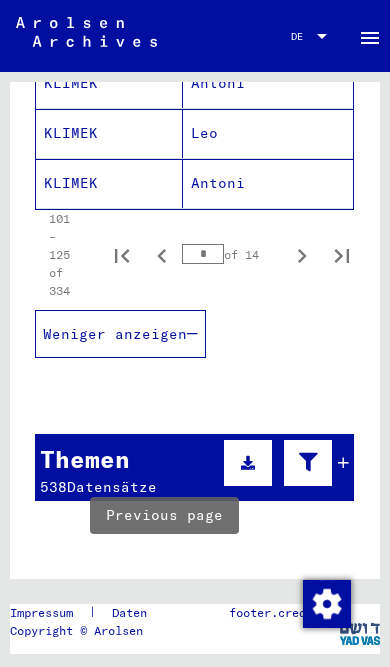 scroll, scrollTop: 1643, scrollLeft: 0, axis: vertical 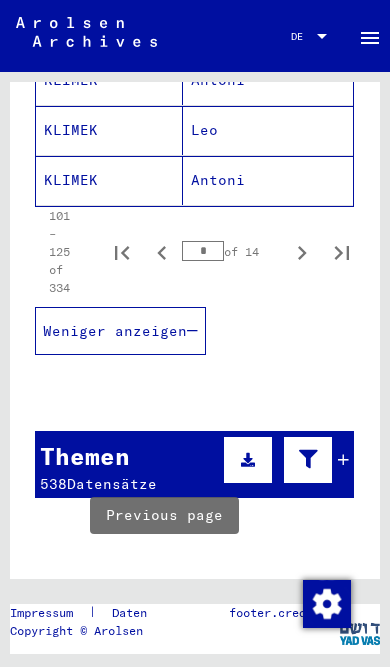 click at bounding box center [162, 252] 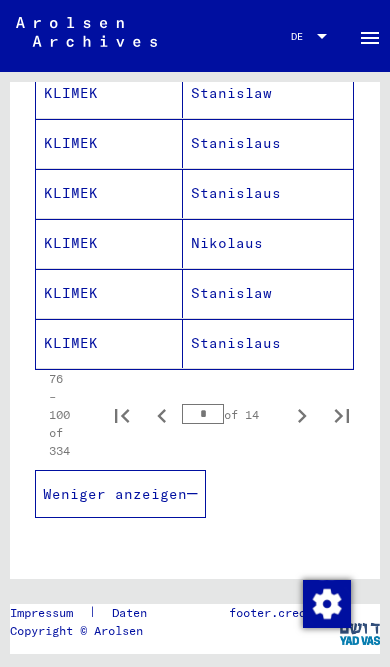 scroll, scrollTop: 1478, scrollLeft: 0, axis: vertical 